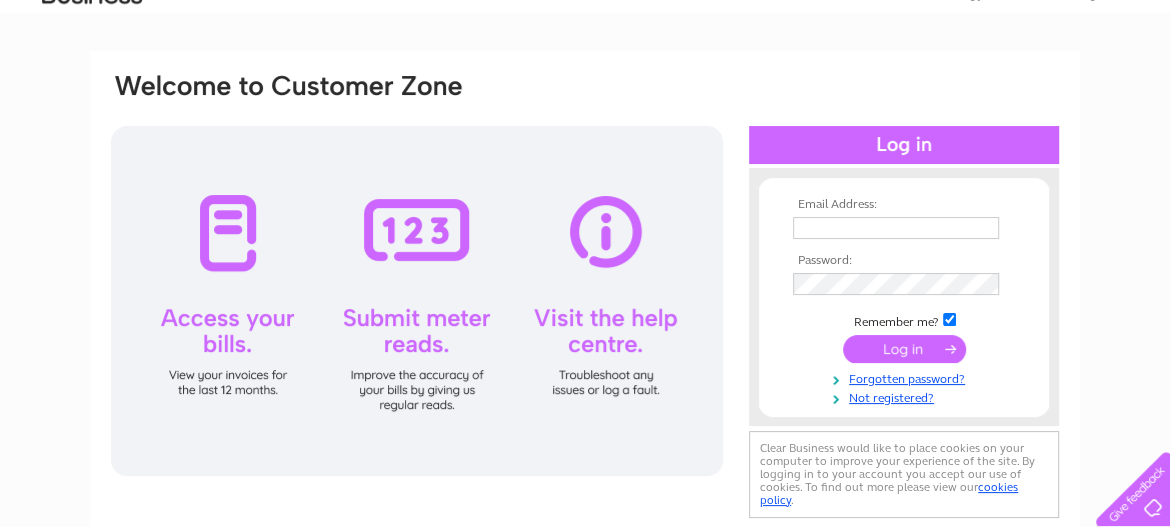 scroll, scrollTop: 0, scrollLeft: 0, axis: both 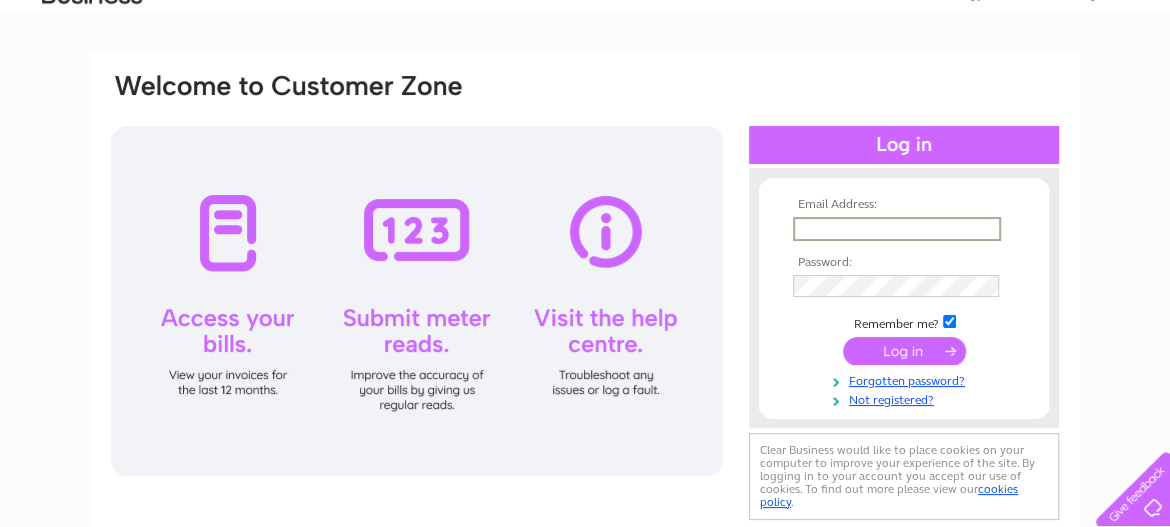 click at bounding box center (897, 229) 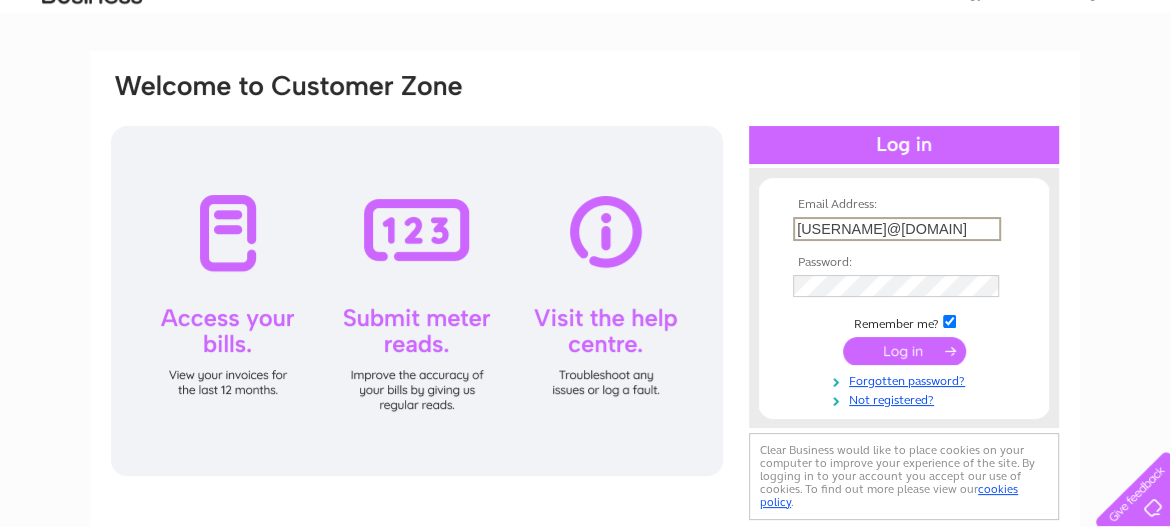 type on "[USERNAME]@[DOMAIN]" 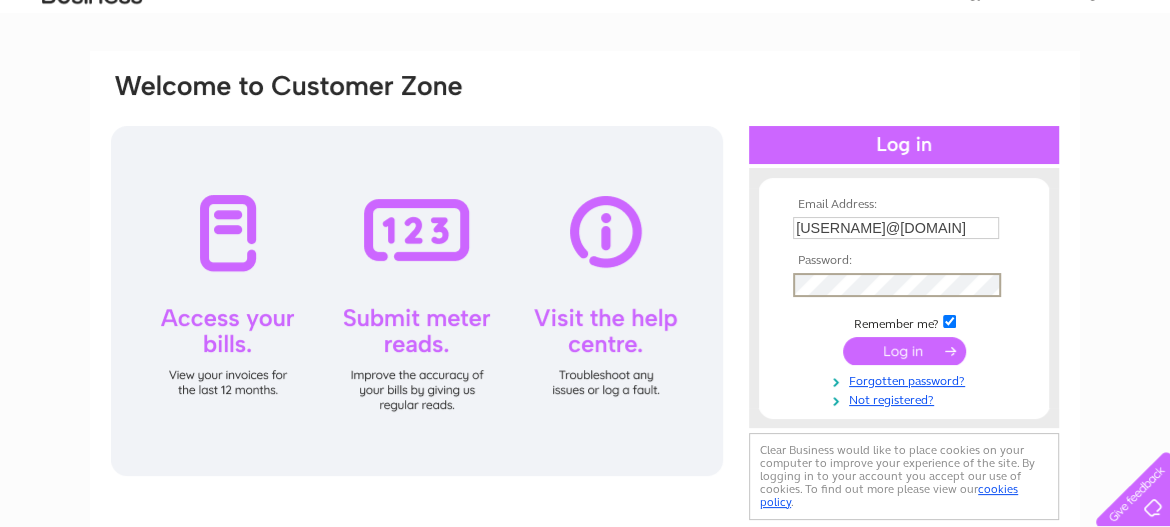click at bounding box center (904, 351) 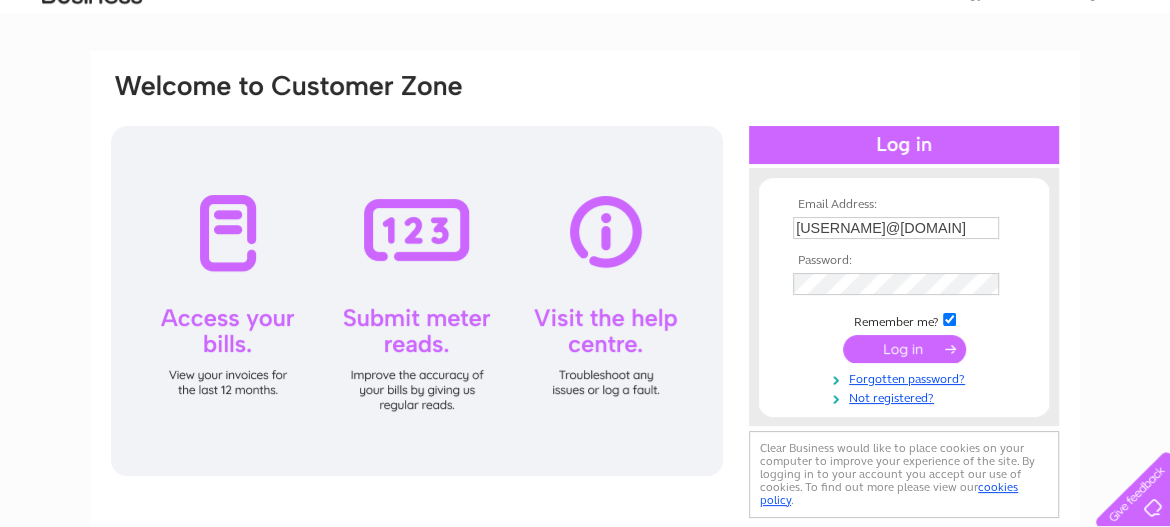 click at bounding box center [904, 349] 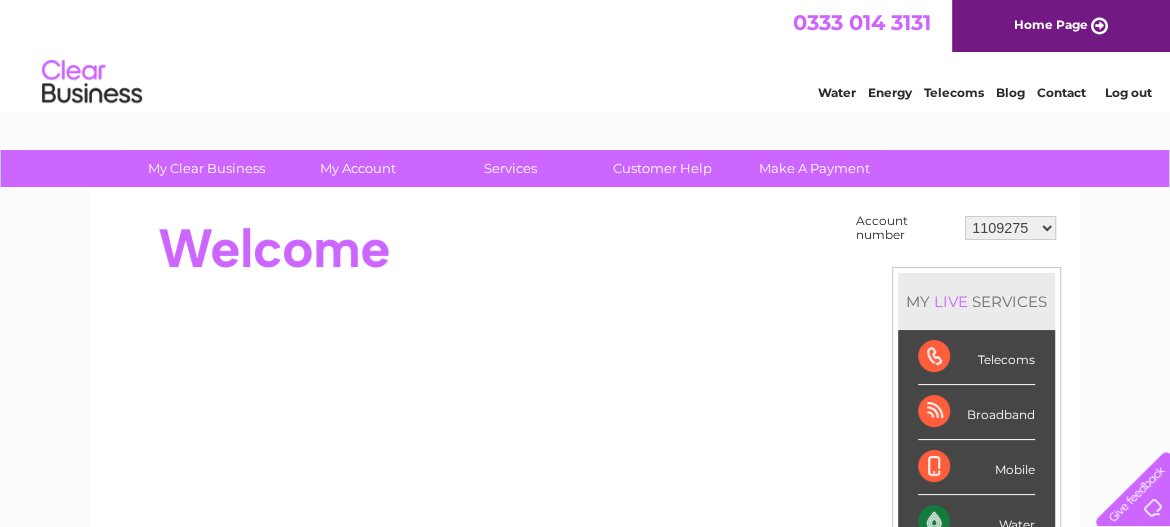 scroll, scrollTop: 99, scrollLeft: 0, axis: vertical 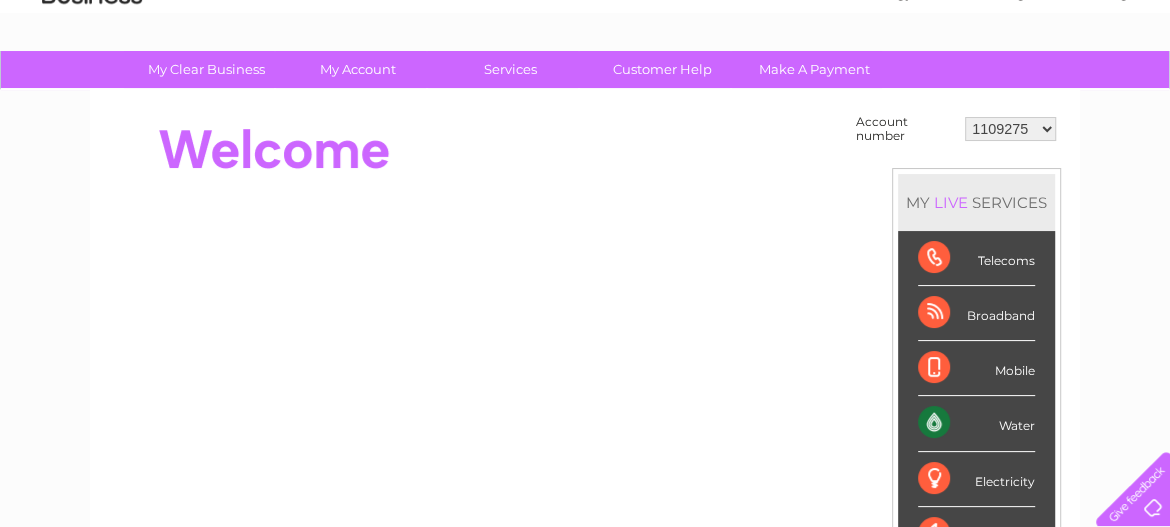 click on "Broadband" at bounding box center [976, 313] 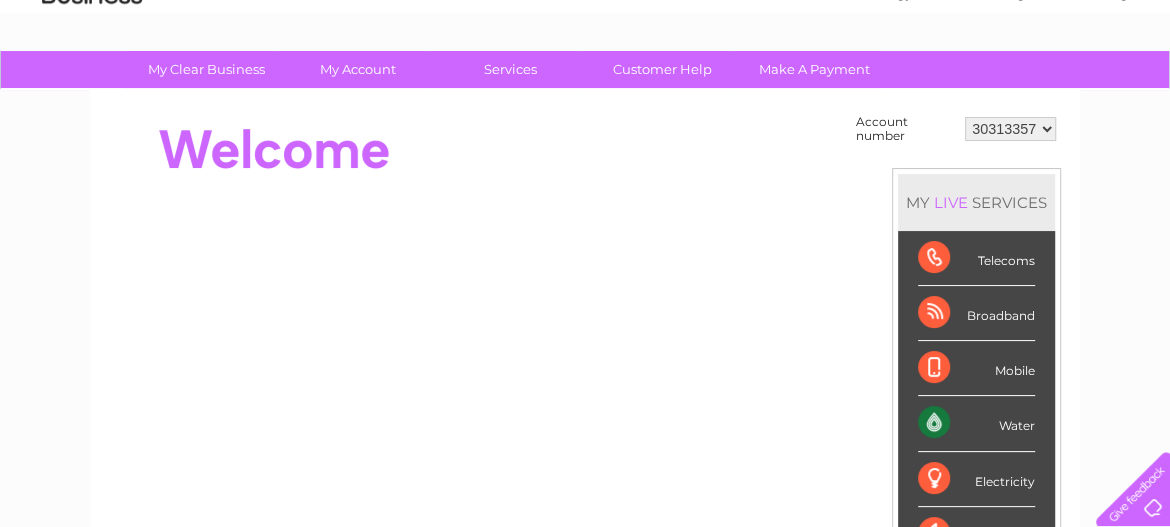 click on "1109275
30313357
30313365
30314842
30315703" at bounding box center (1010, 129) 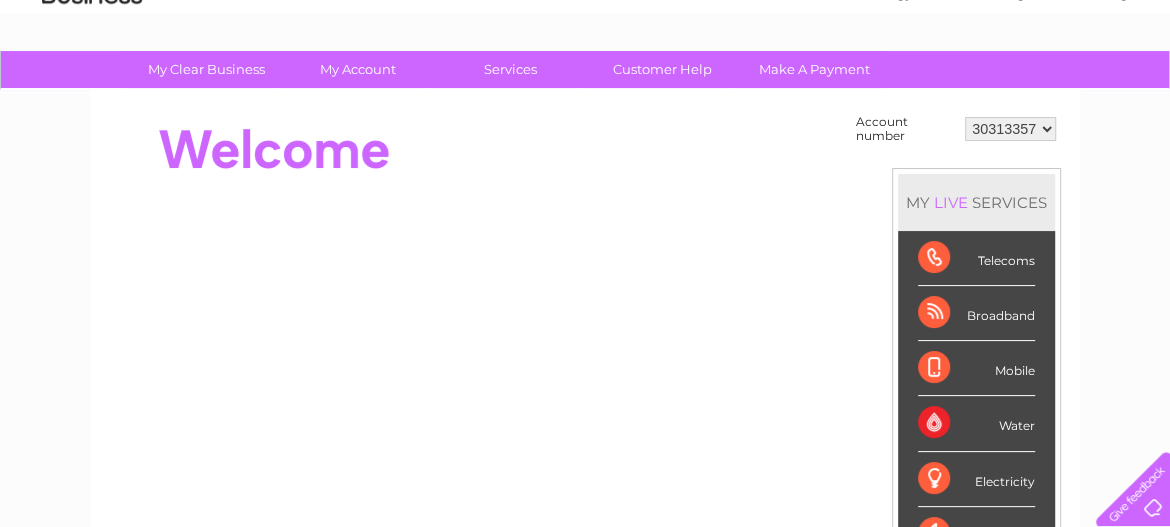 scroll, scrollTop: 0, scrollLeft: 0, axis: both 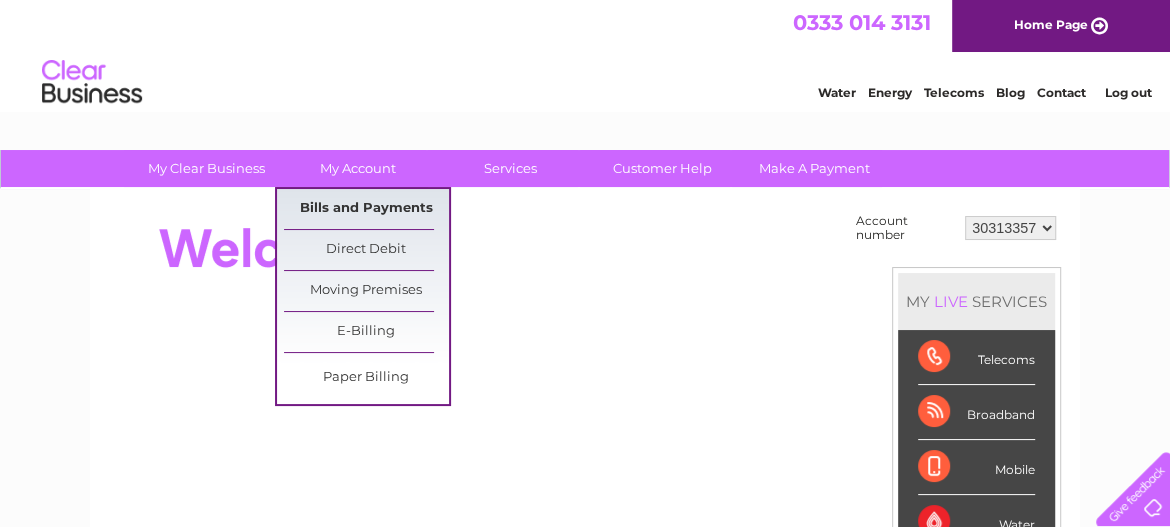 click on "Bills and Payments" at bounding box center [366, 209] 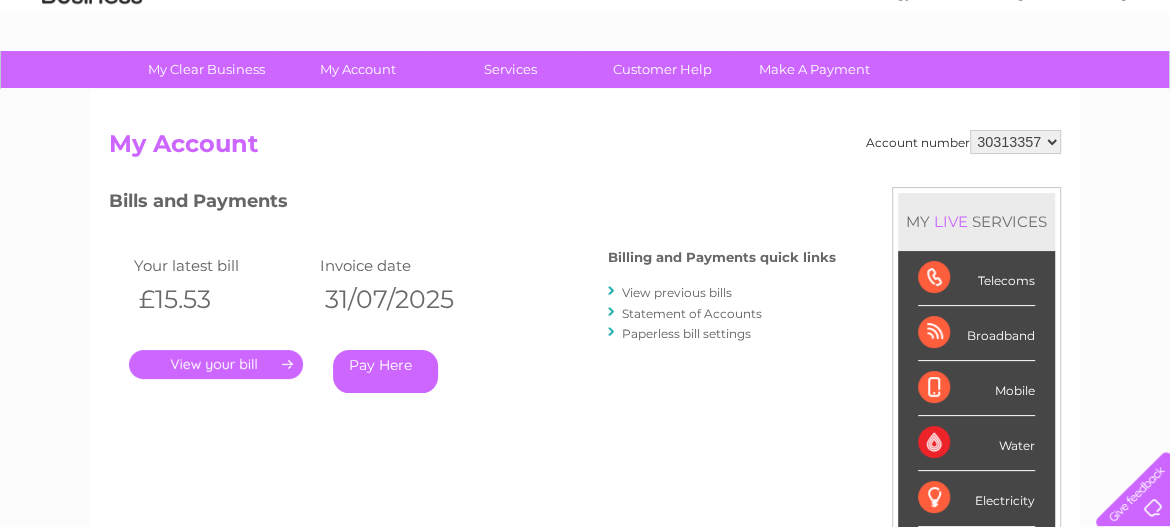 scroll, scrollTop: 199, scrollLeft: 0, axis: vertical 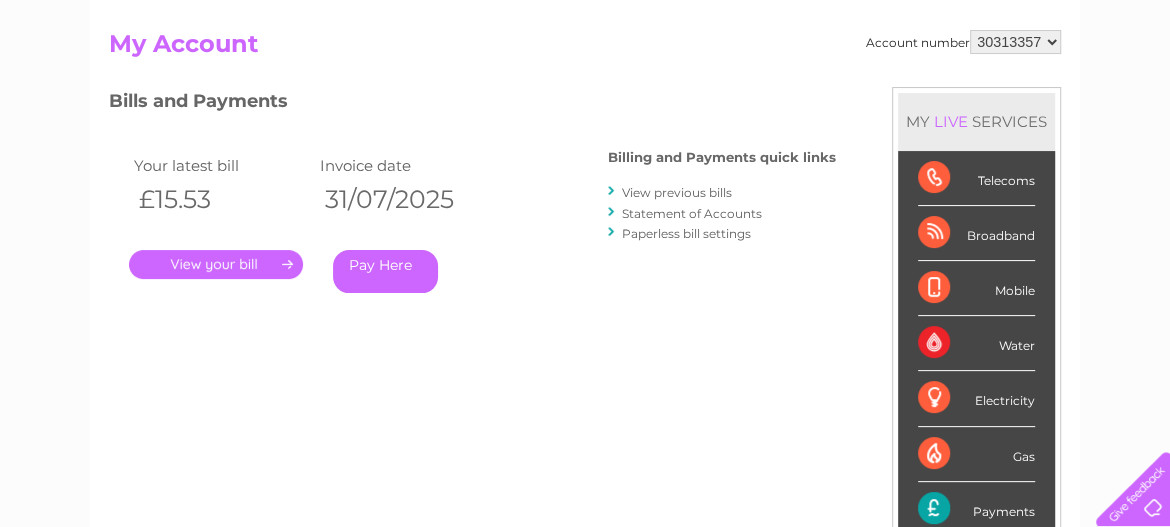 click on "." at bounding box center [216, 264] 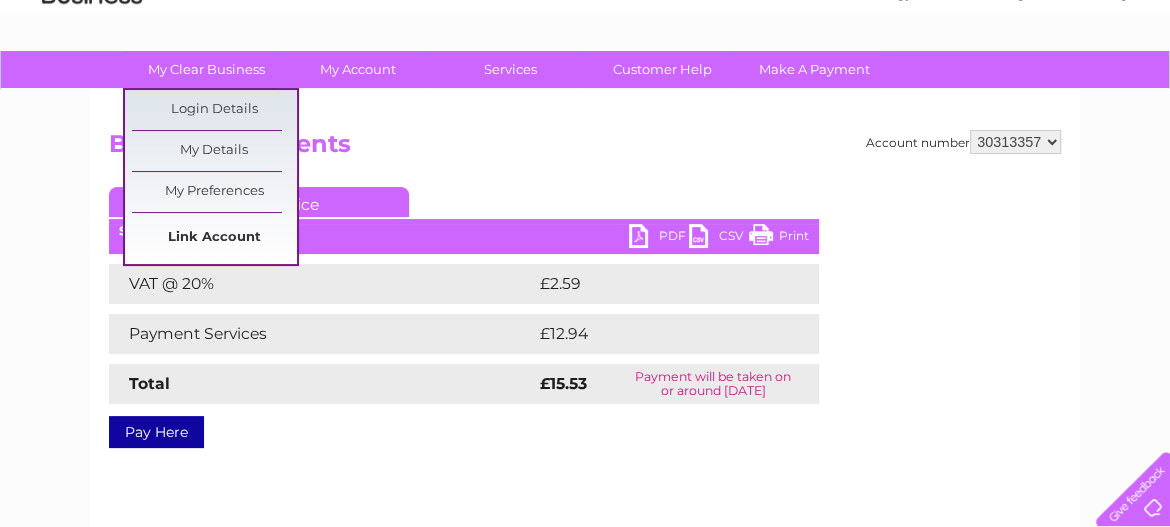 scroll, scrollTop: 0, scrollLeft: 0, axis: both 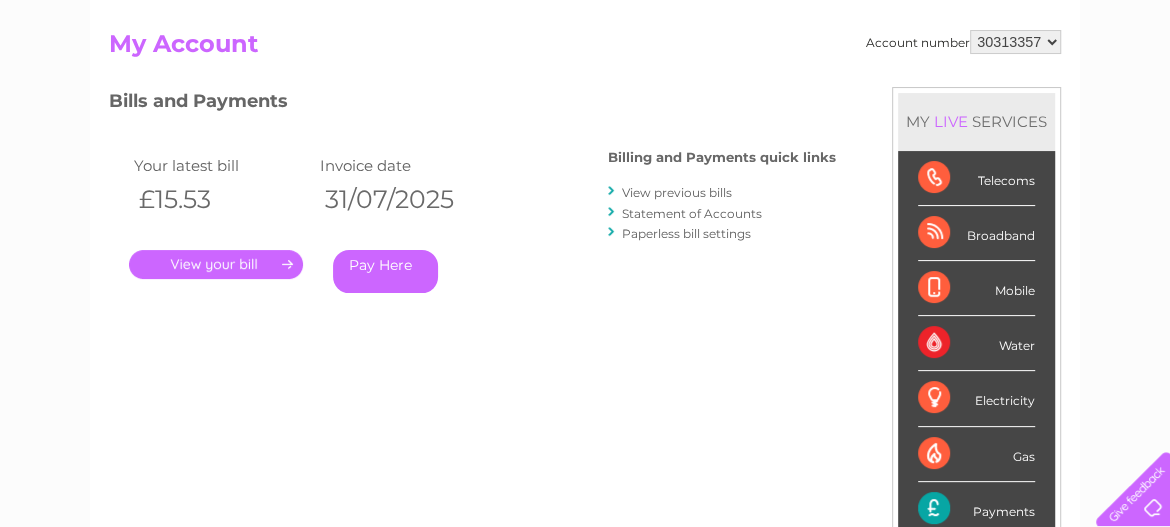 click on "1109275
30313357
30313365
30314842
30315703" at bounding box center (1015, 42) 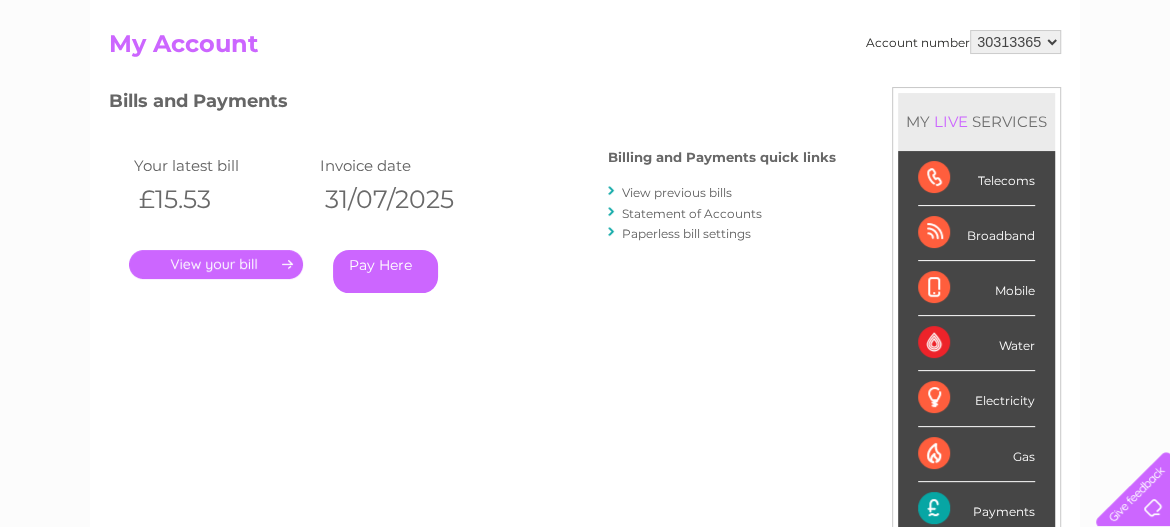 click on "1109275
30313357
30313365
30314842
30315703" at bounding box center [1015, 42] 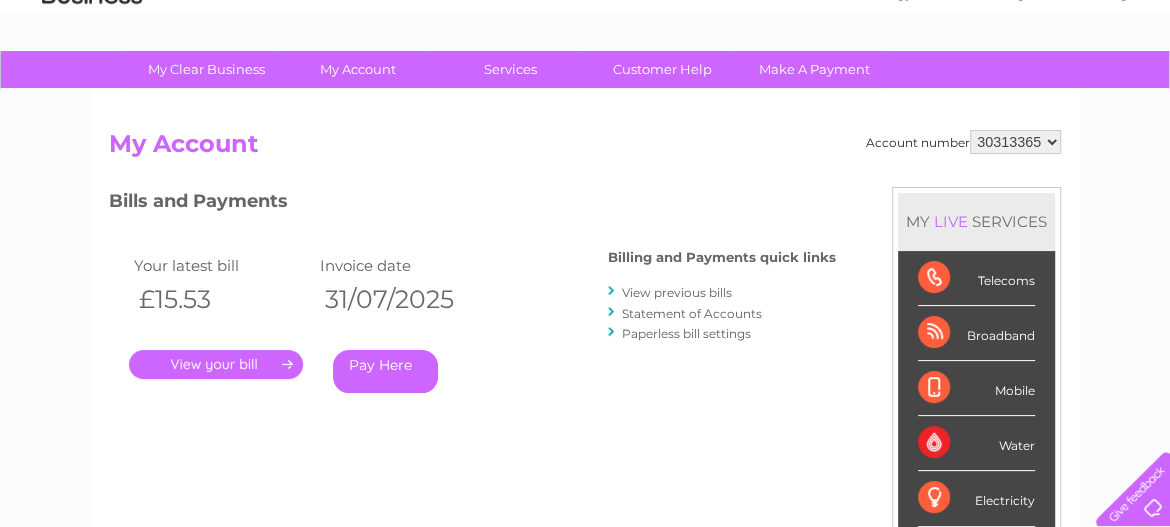 scroll, scrollTop: 199, scrollLeft: 0, axis: vertical 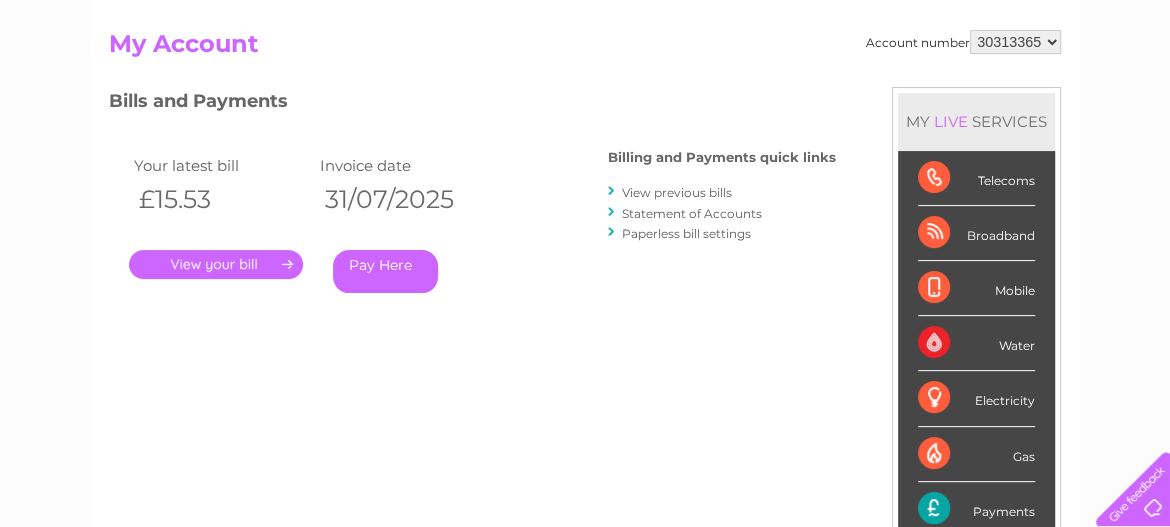 click on "." at bounding box center [216, 264] 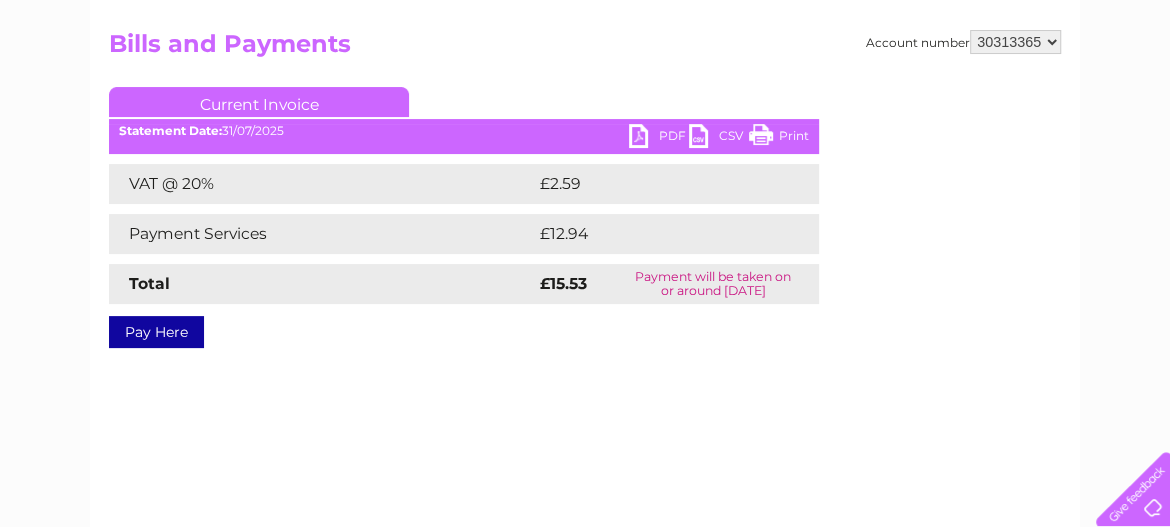 scroll, scrollTop: 0, scrollLeft: 0, axis: both 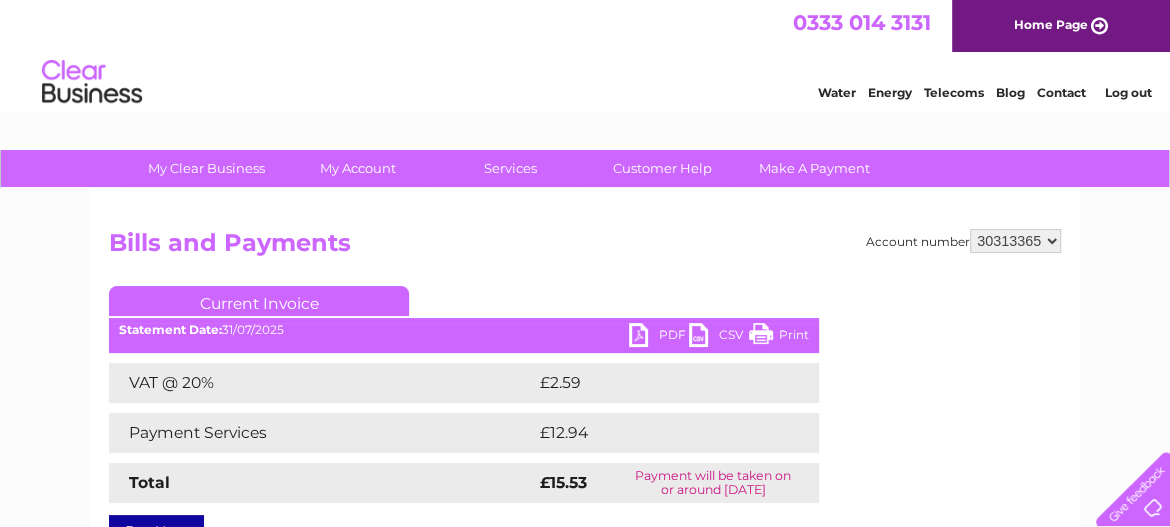 click on "1109275
30313357
30313365
30314842
30315703" at bounding box center (1015, 241) 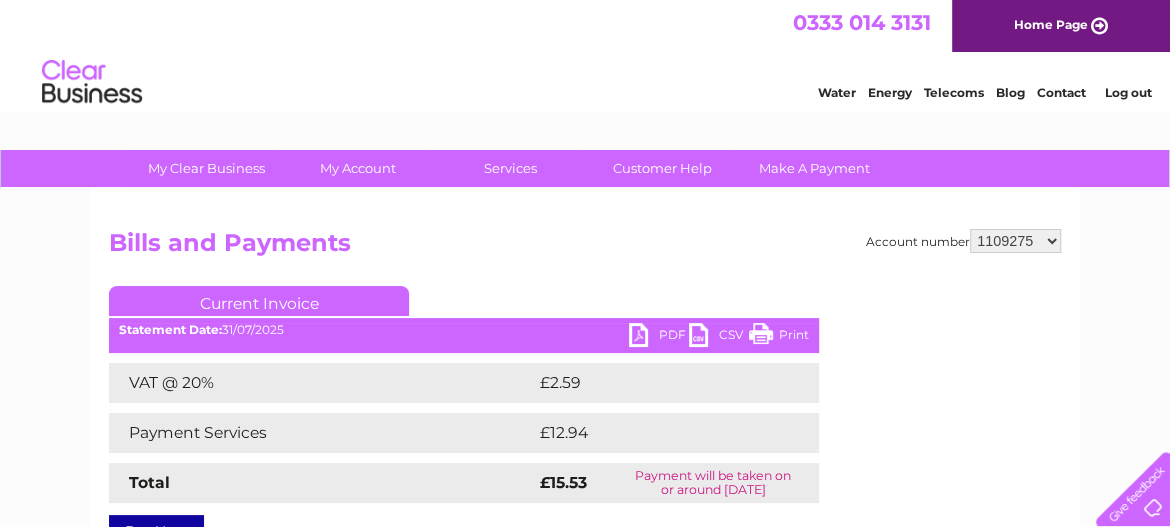 click on "1109275
30313357
30313365
30314842
30315703" at bounding box center (1015, 241) 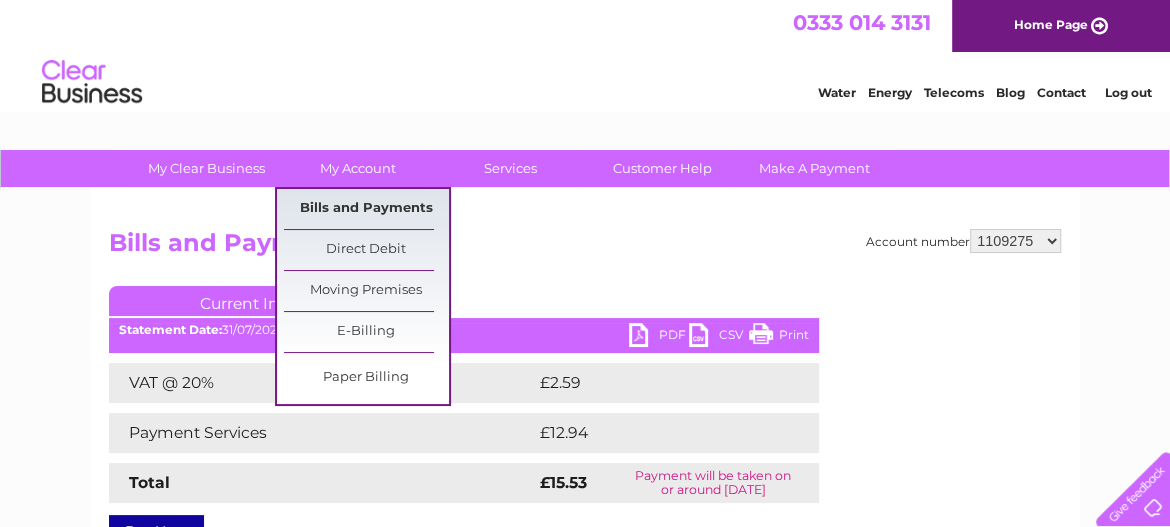 click on "Bills and Payments" at bounding box center [366, 209] 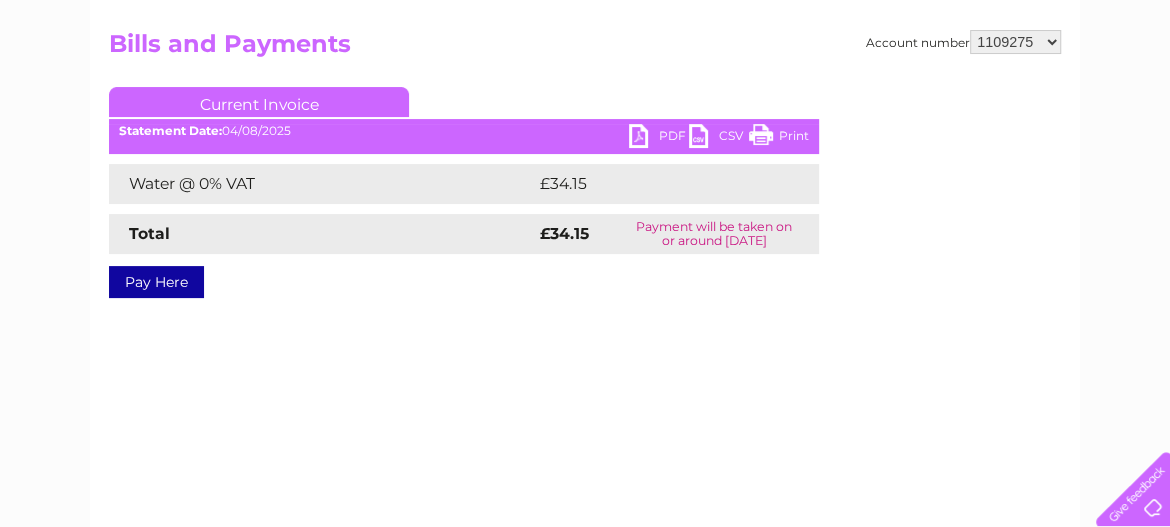scroll, scrollTop: 0, scrollLeft: 0, axis: both 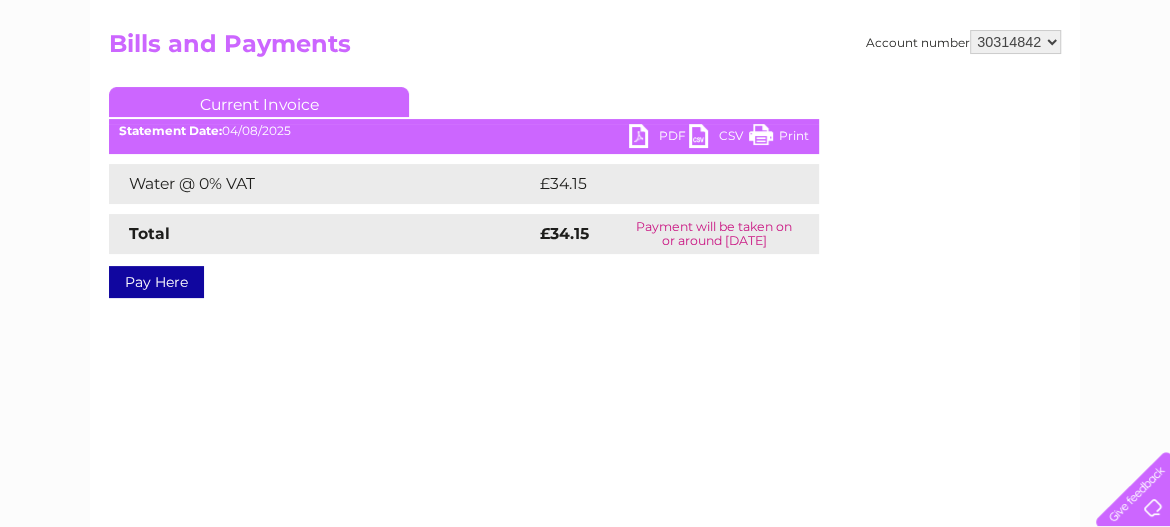 click on "1109275
30313357
30313365
30314842
30315703" at bounding box center [1015, 42] 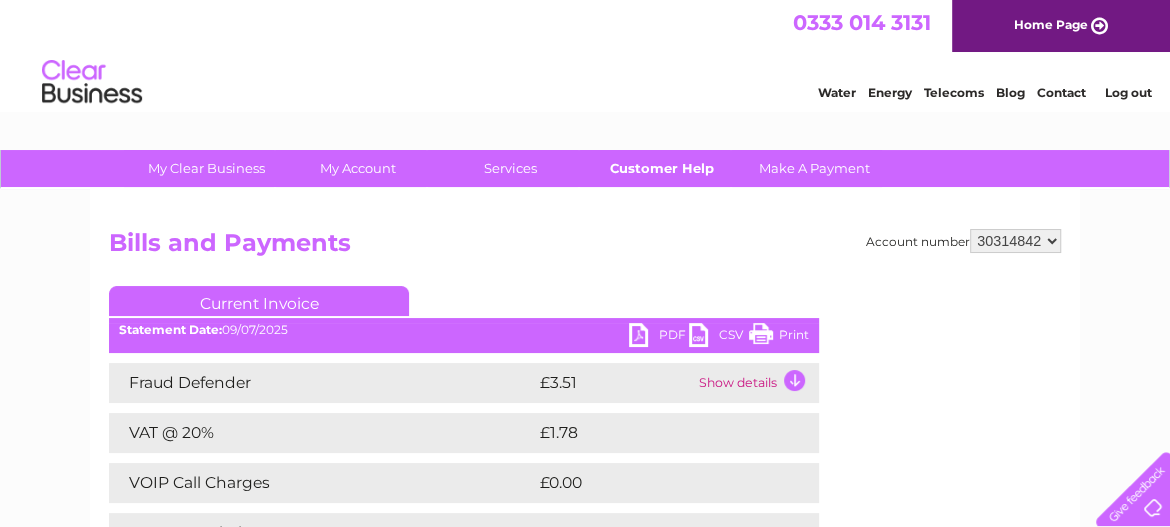 scroll, scrollTop: 0, scrollLeft: 0, axis: both 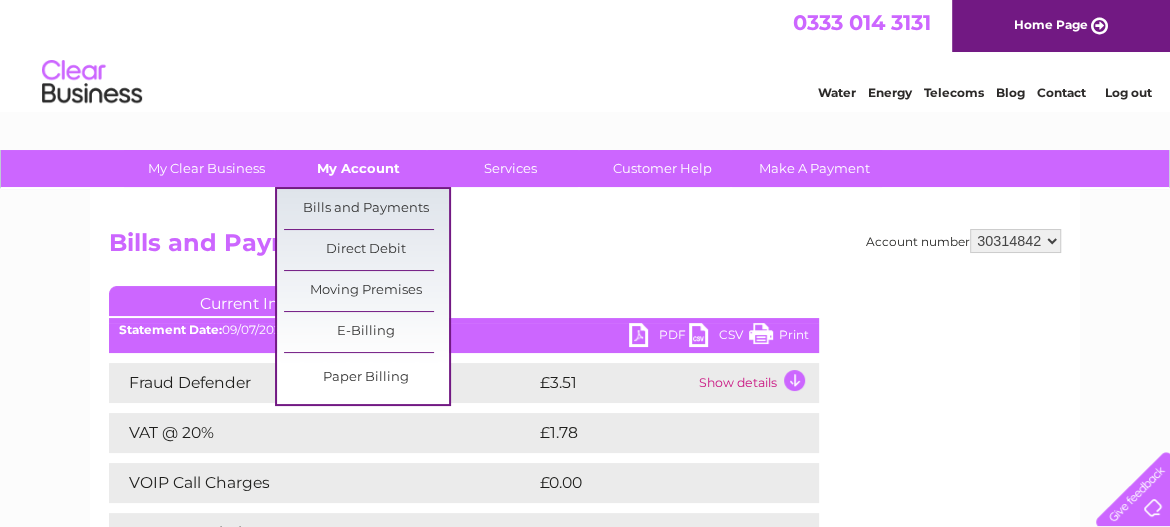 click on "My Account" at bounding box center (358, 168) 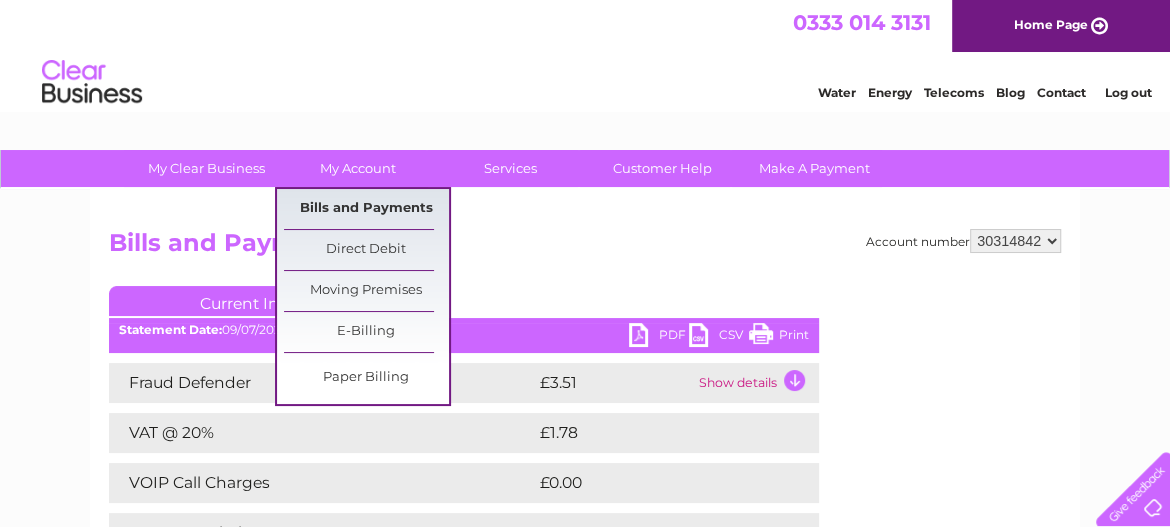 click on "Bills and Payments" at bounding box center [366, 209] 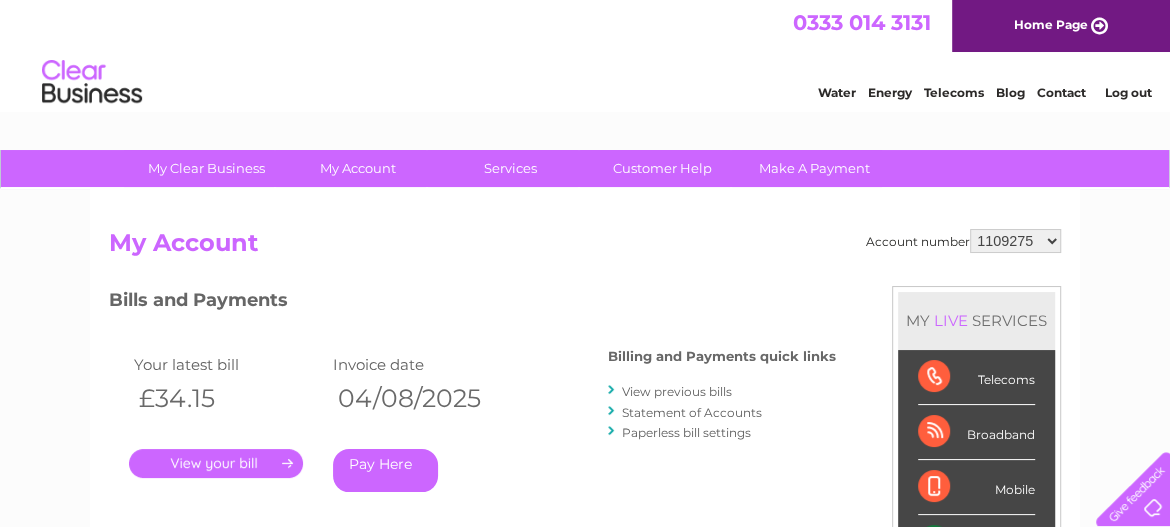 scroll, scrollTop: 0, scrollLeft: 0, axis: both 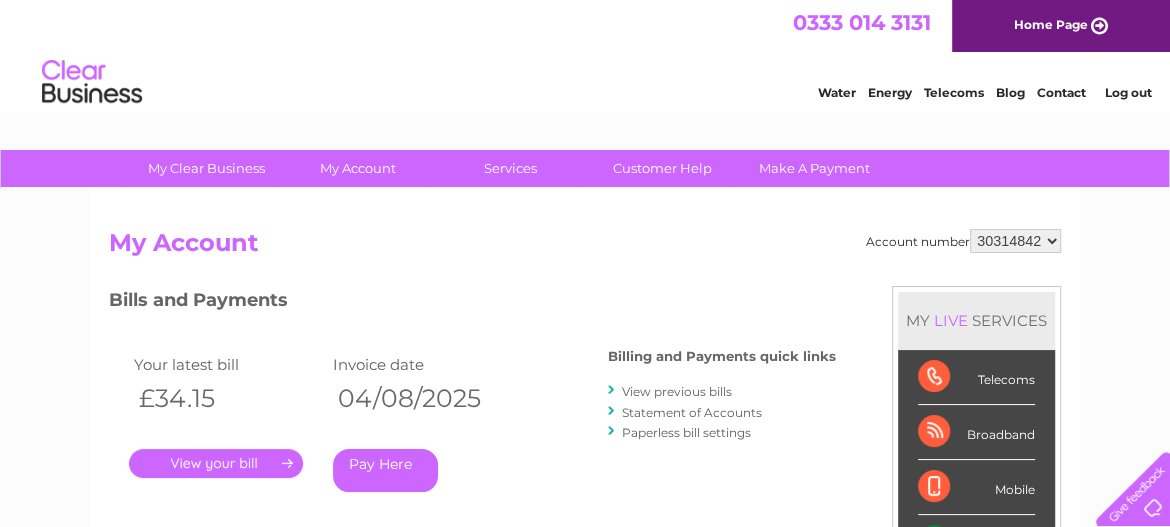 click on "1109275
30313357
30313365
30314842
30315703" at bounding box center [1015, 241] 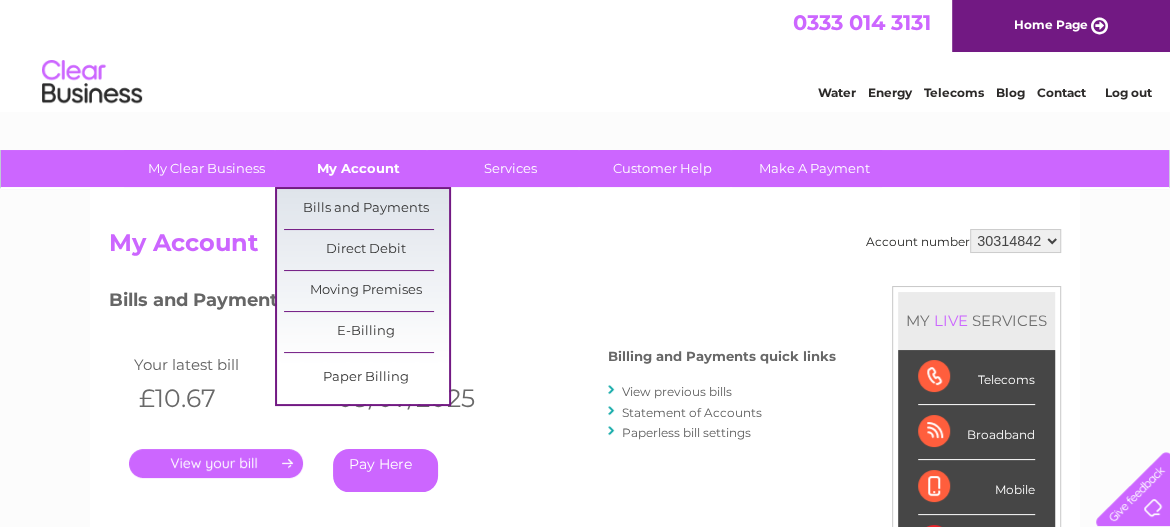 scroll, scrollTop: 0, scrollLeft: 0, axis: both 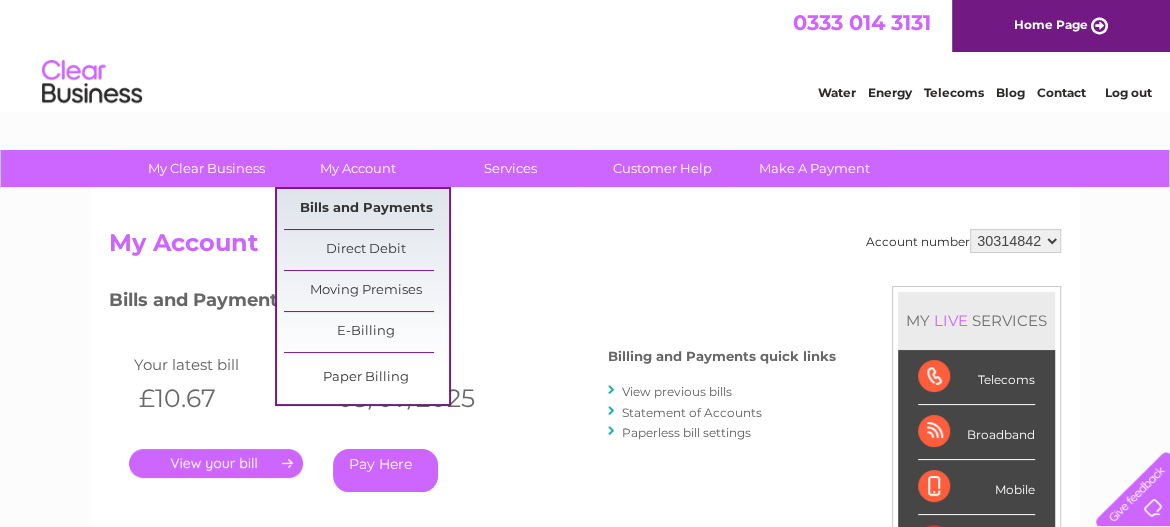 click on "Bills and Payments" at bounding box center (366, 209) 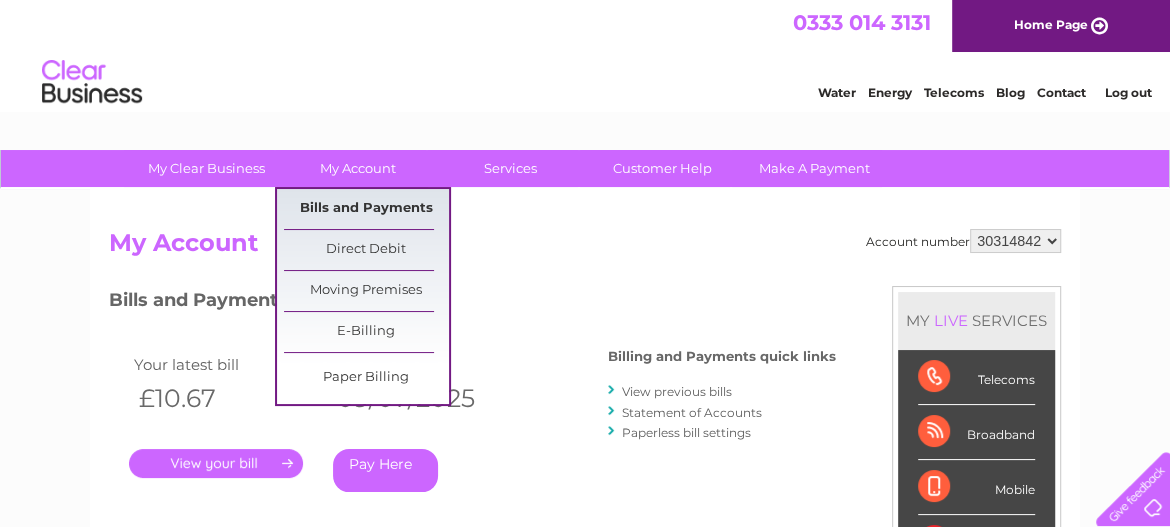 click on "Bills and Payments" at bounding box center (366, 209) 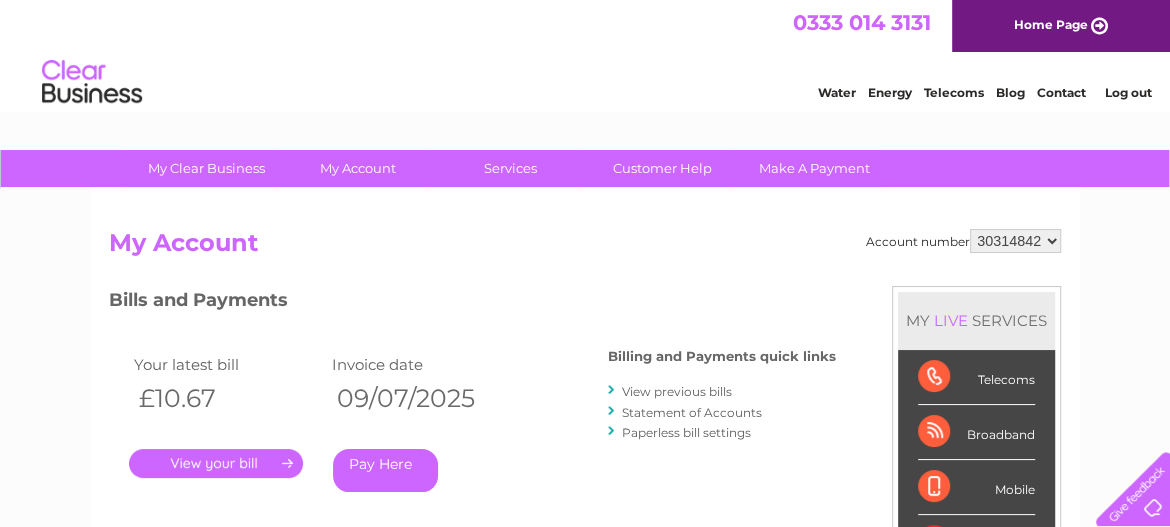 click on "." at bounding box center (216, 463) 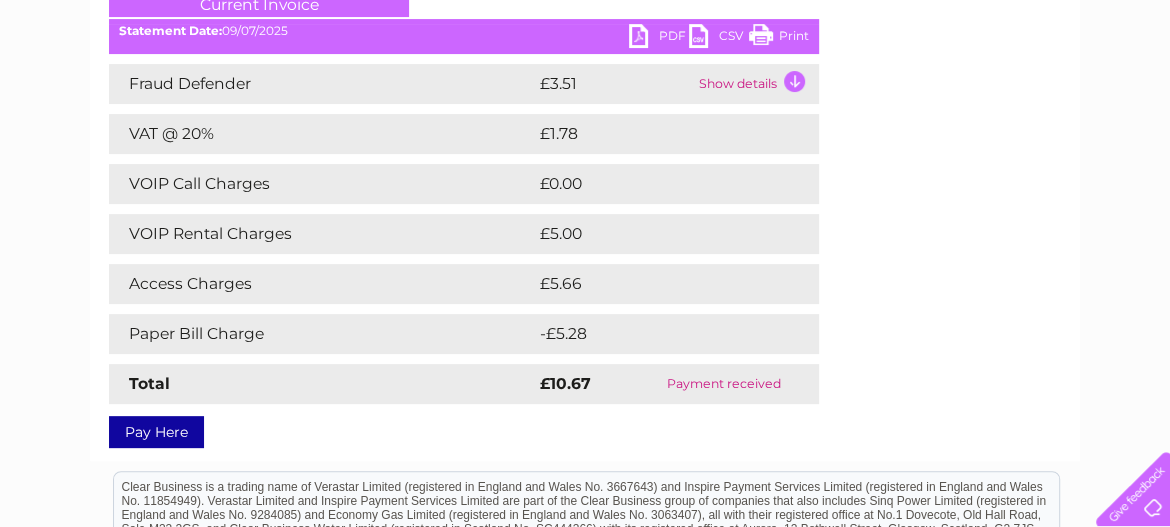 scroll, scrollTop: 0, scrollLeft: 0, axis: both 